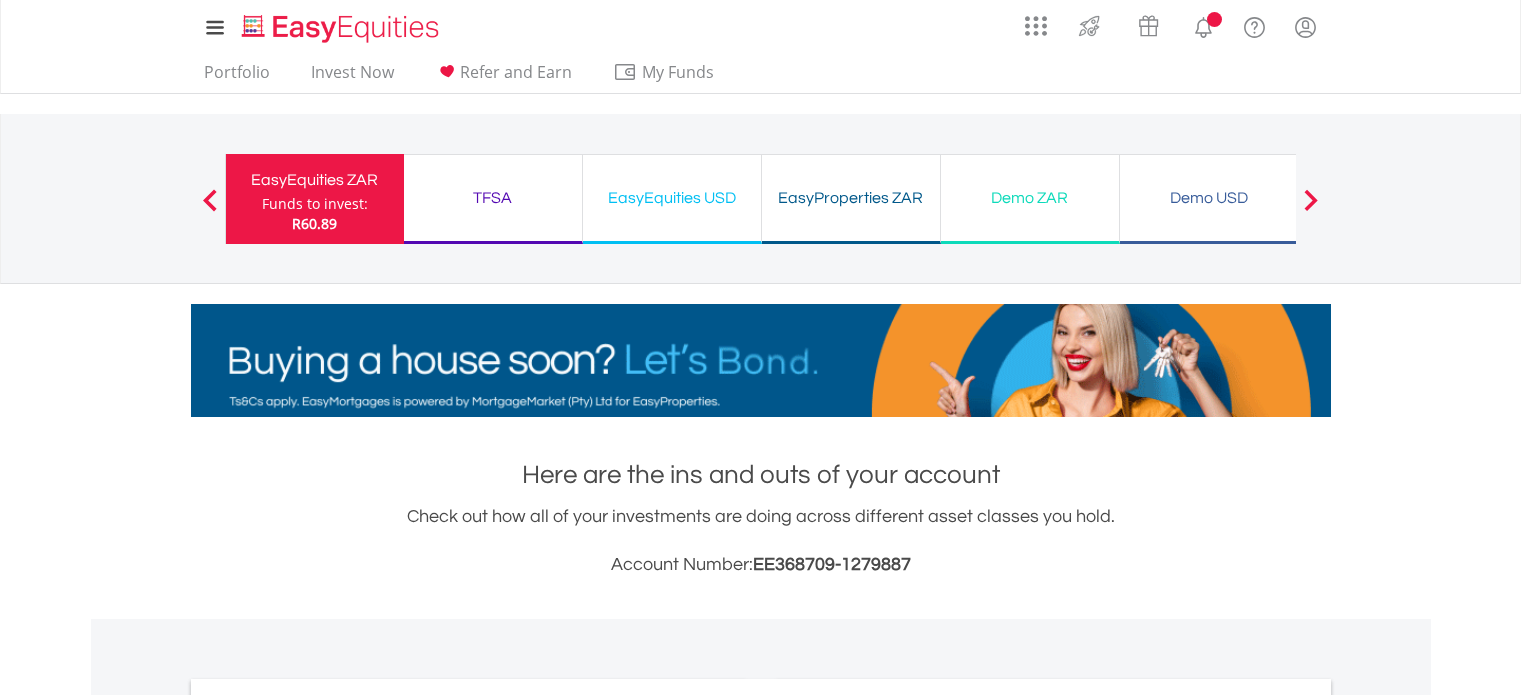 scroll, scrollTop: 0, scrollLeft: 0, axis: both 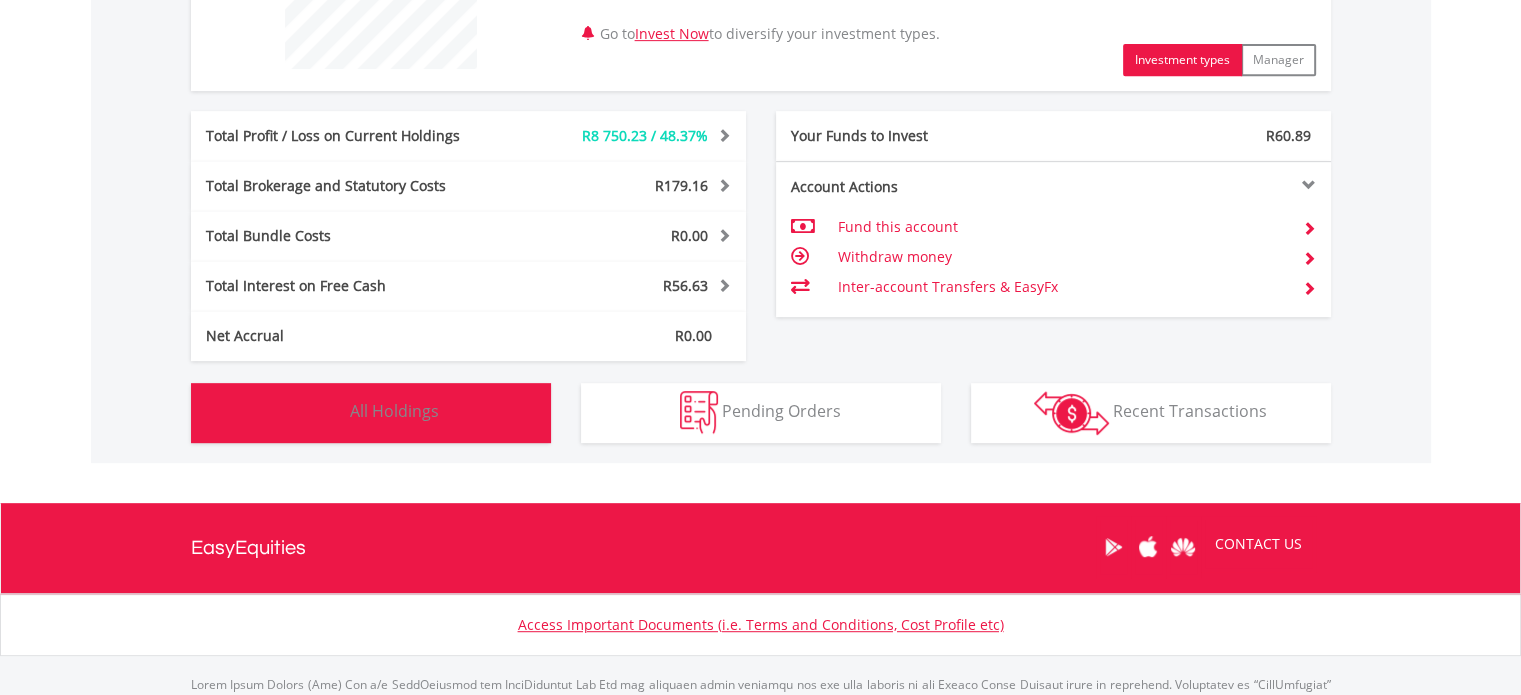 click on "Holdings
All Holdings" at bounding box center (371, 413) 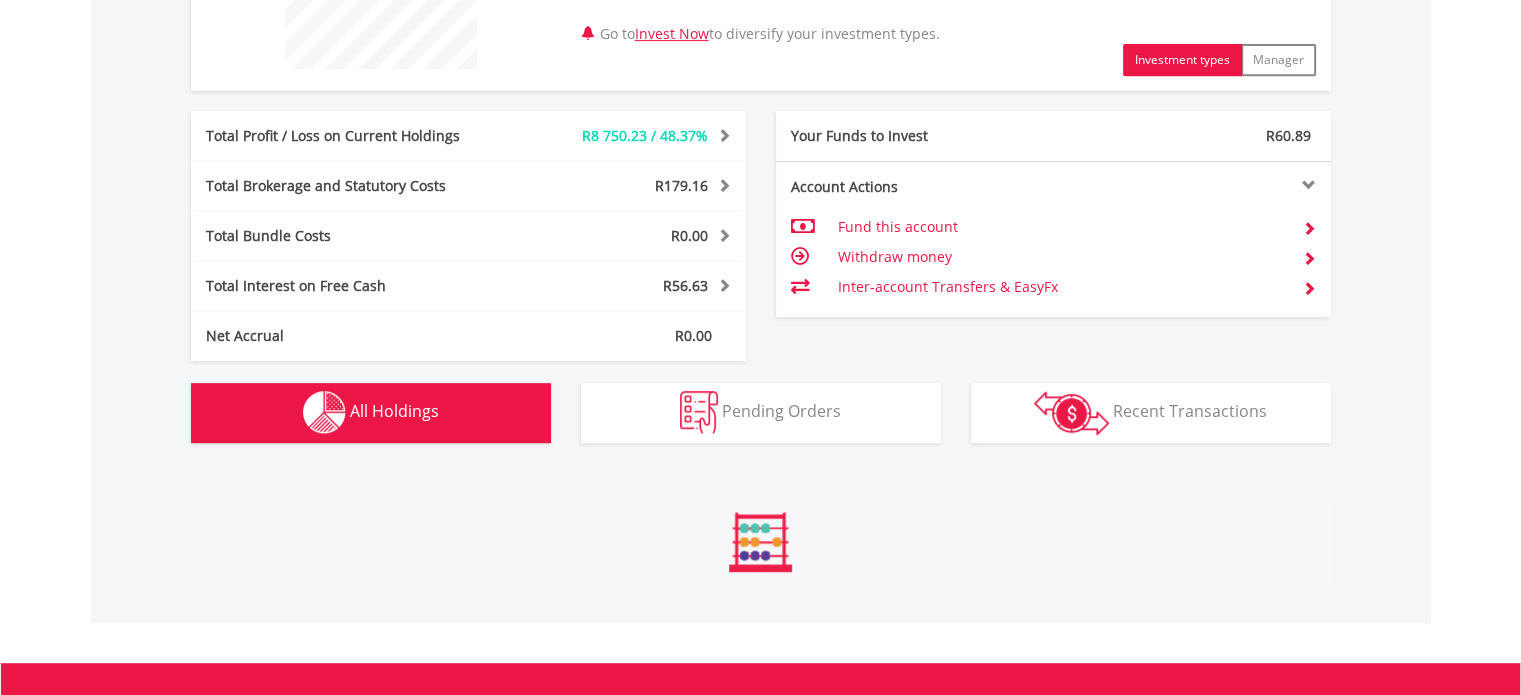 scroll, scrollTop: 1401, scrollLeft: 0, axis: vertical 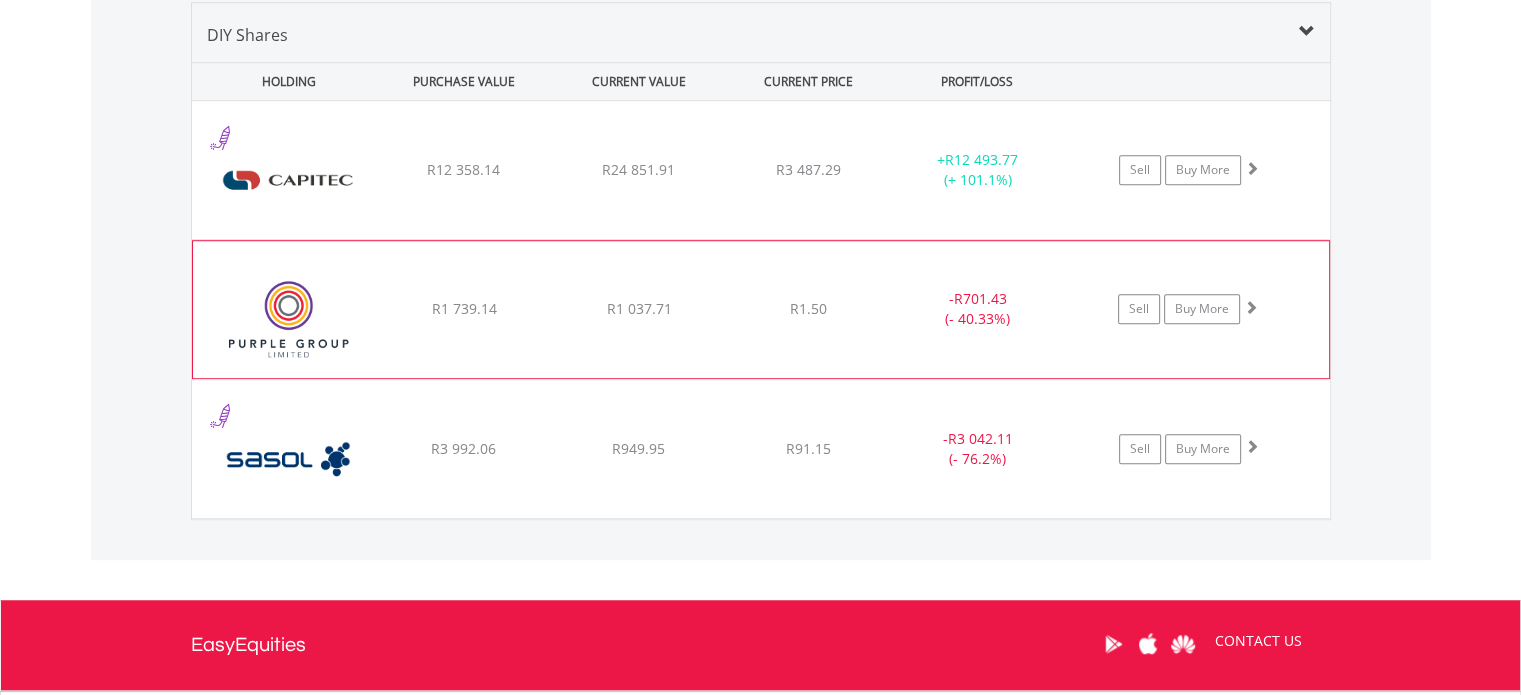click on "﻿
Purple Group Limited
R1 739.14
R1 037.71
R1.50
-  R701.43 (- 40.33%)
Sell
Buy More" at bounding box center [761, 170] 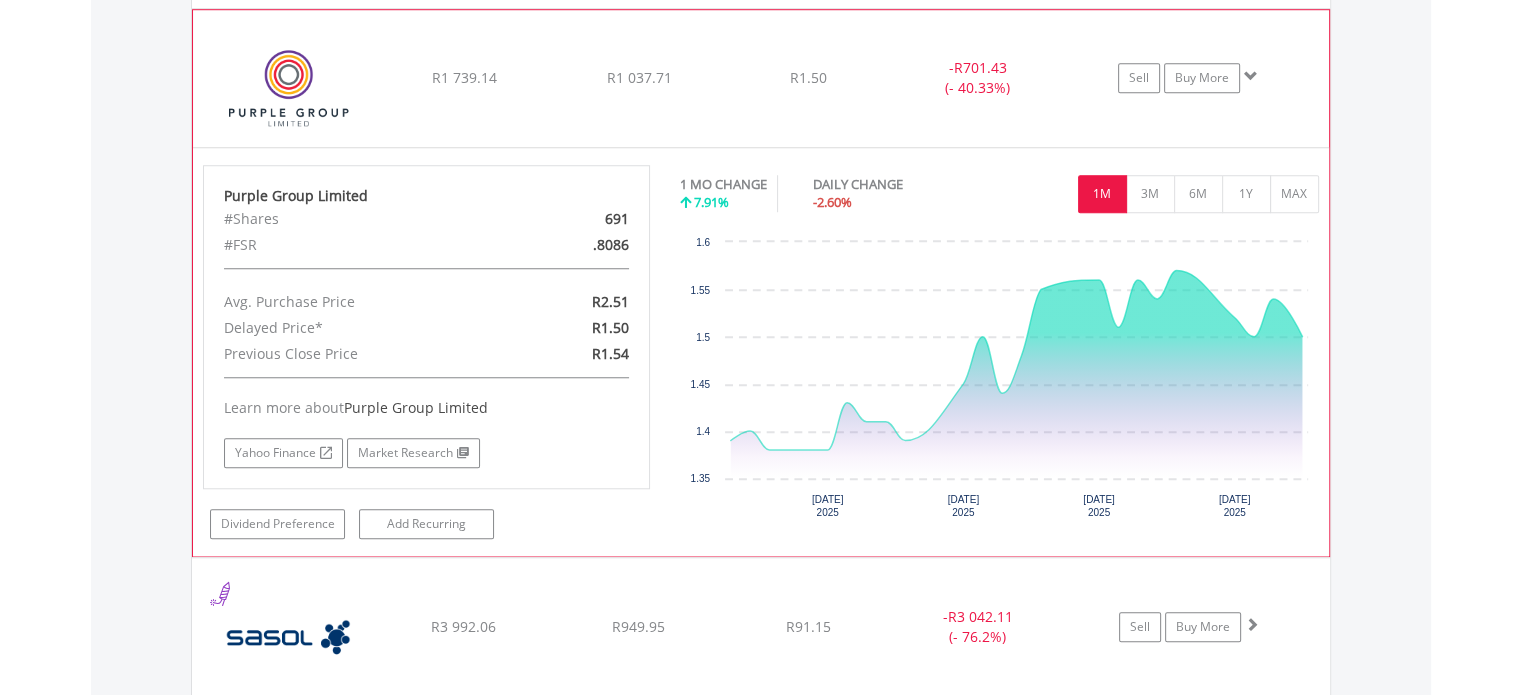 scroll, scrollTop: 1601, scrollLeft: 0, axis: vertical 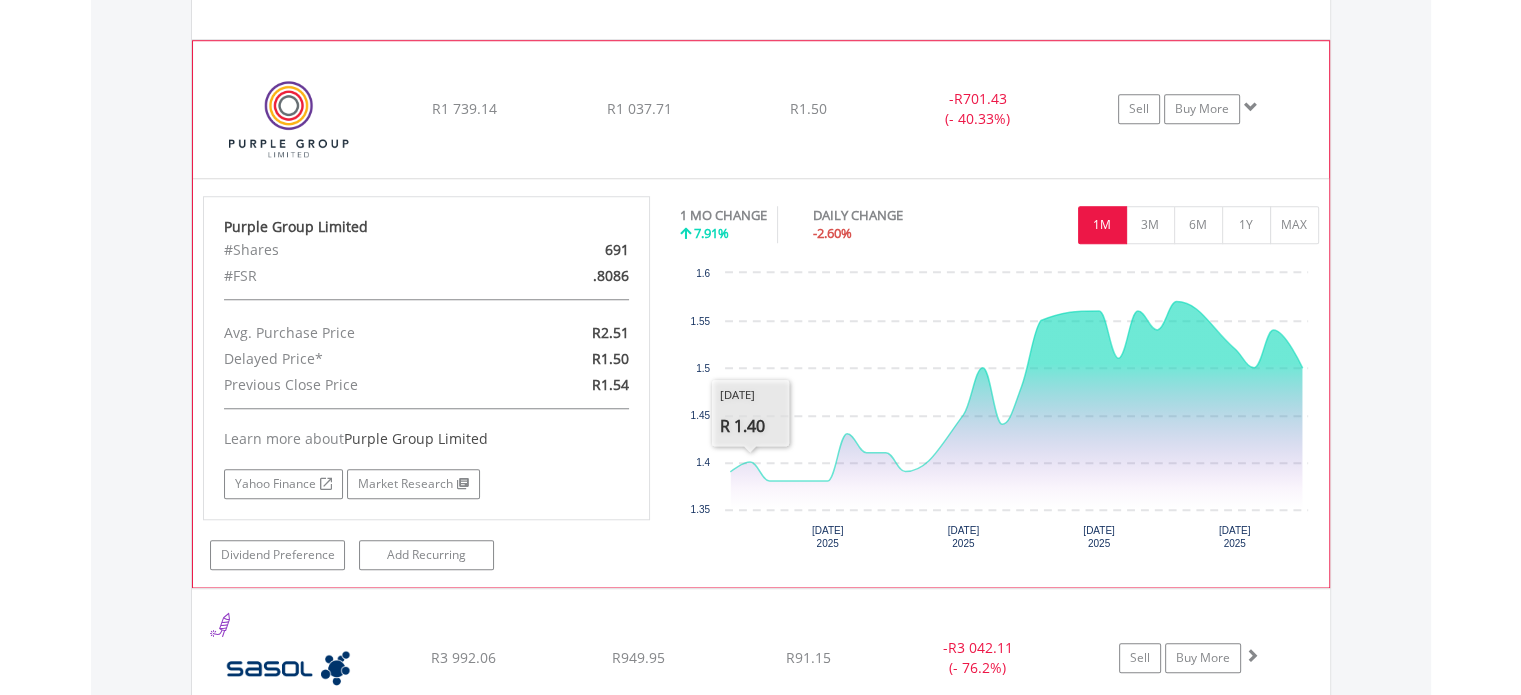 click on "﻿
Purple Group Limited
R1 739.14
R1 037.71
R1.50
-  R701.43 (- 40.33%)
Sell
Buy More" at bounding box center (761, -30) 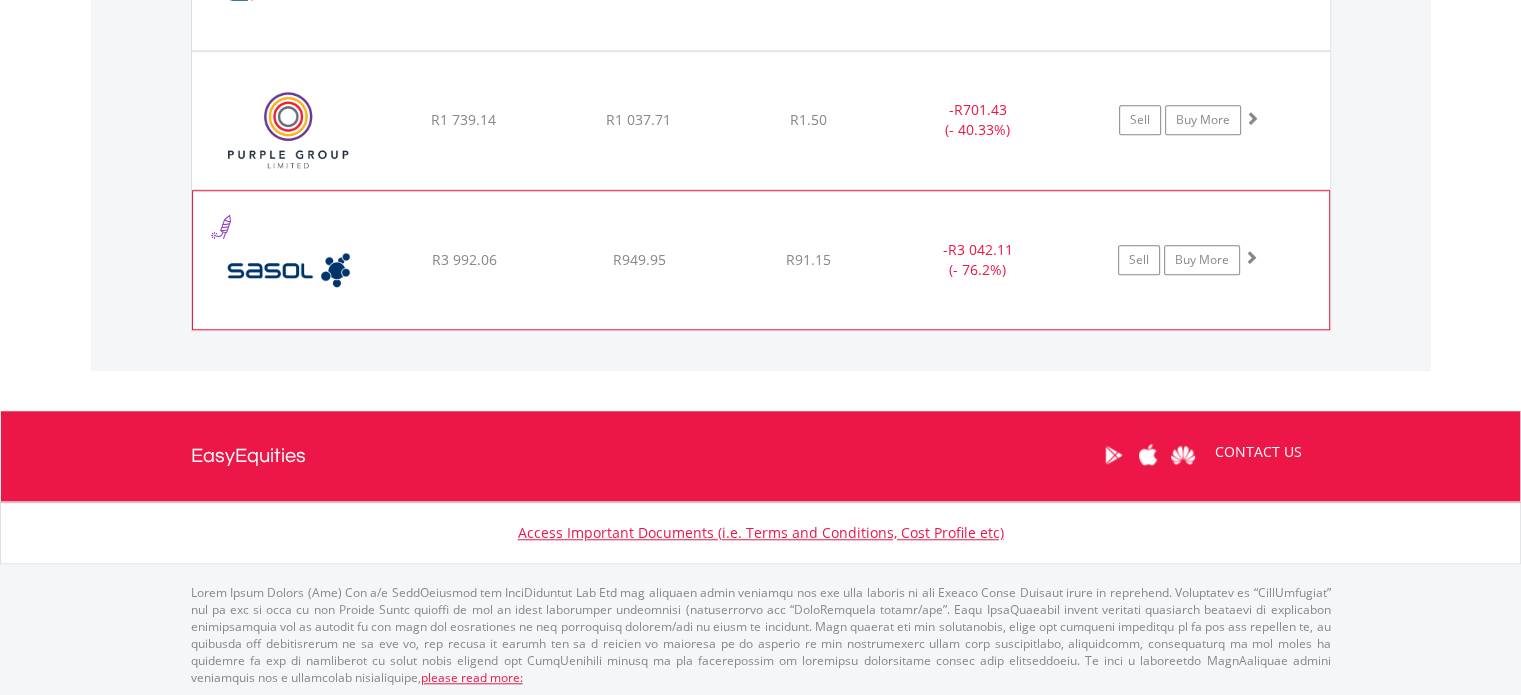 click on "﻿
Sasol Limited
R3 992.06
R949.95
R91.15
-  R3 042.11 (- 76.2%)
Sell
Buy More" at bounding box center [761, -19] 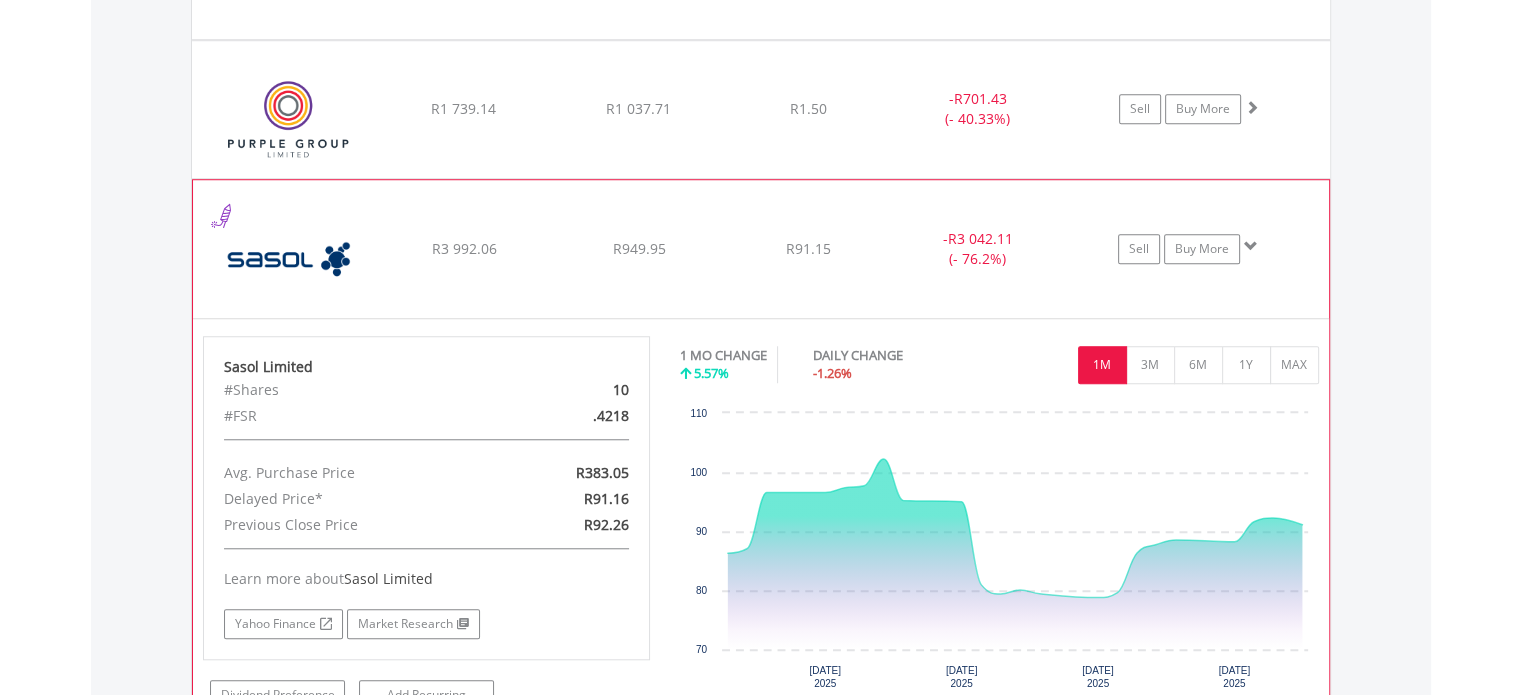 click on "R91.15" at bounding box center (808, -31) 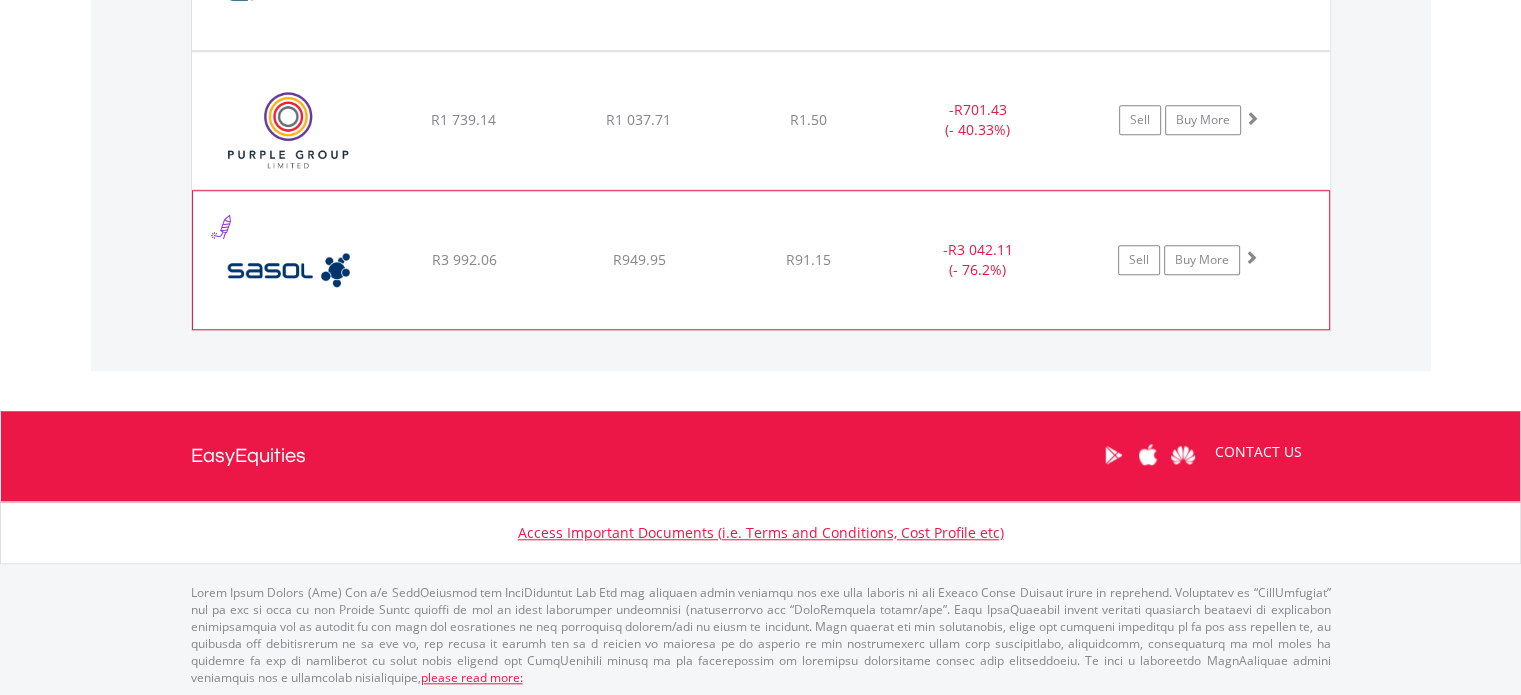 scroll, scrollTop: 1190, scrollLeft: 0, axis: vertical 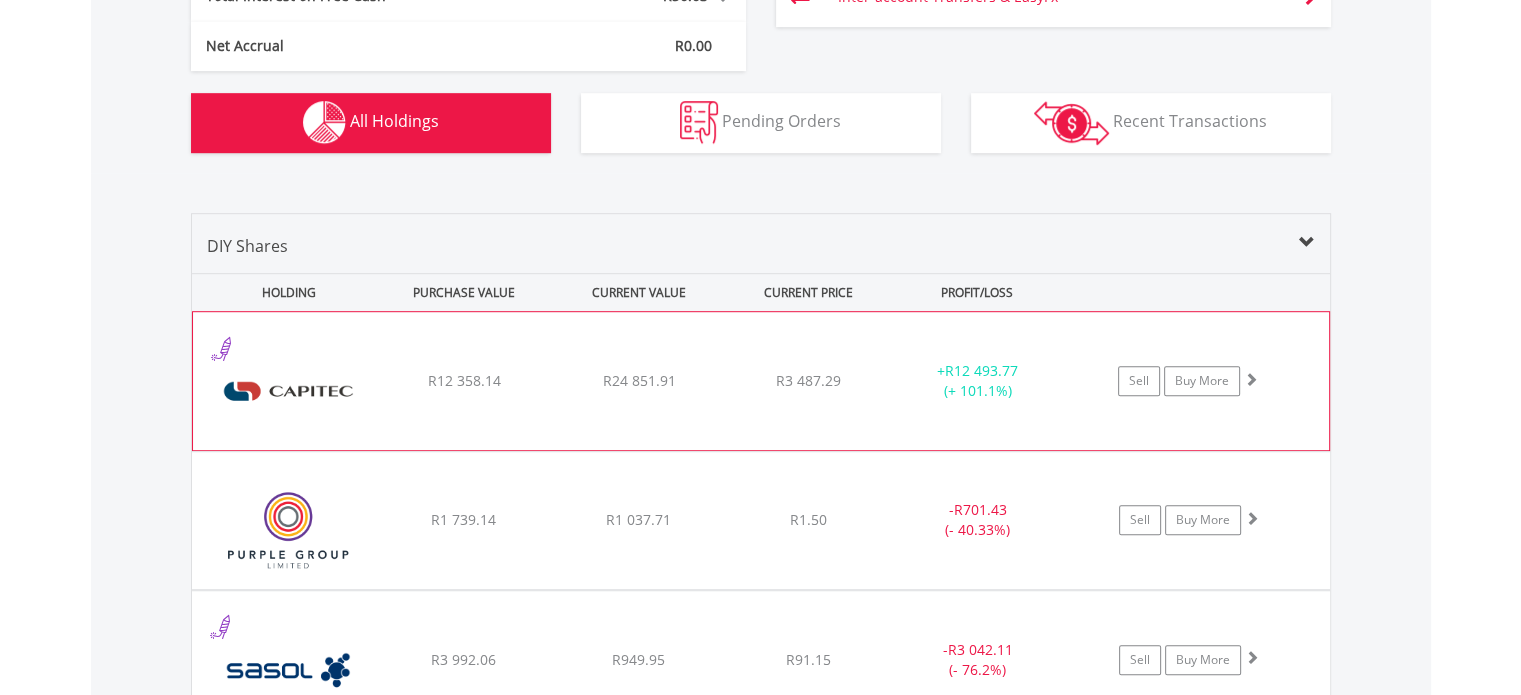 click on "﻿
Capitec Bank Holdings Limited
R12 358.14
R24 851.91
R3 487.29
+  R12 493.77 (+ 101.1%)
Sell
Buy More" at bounding box center [761, 381] 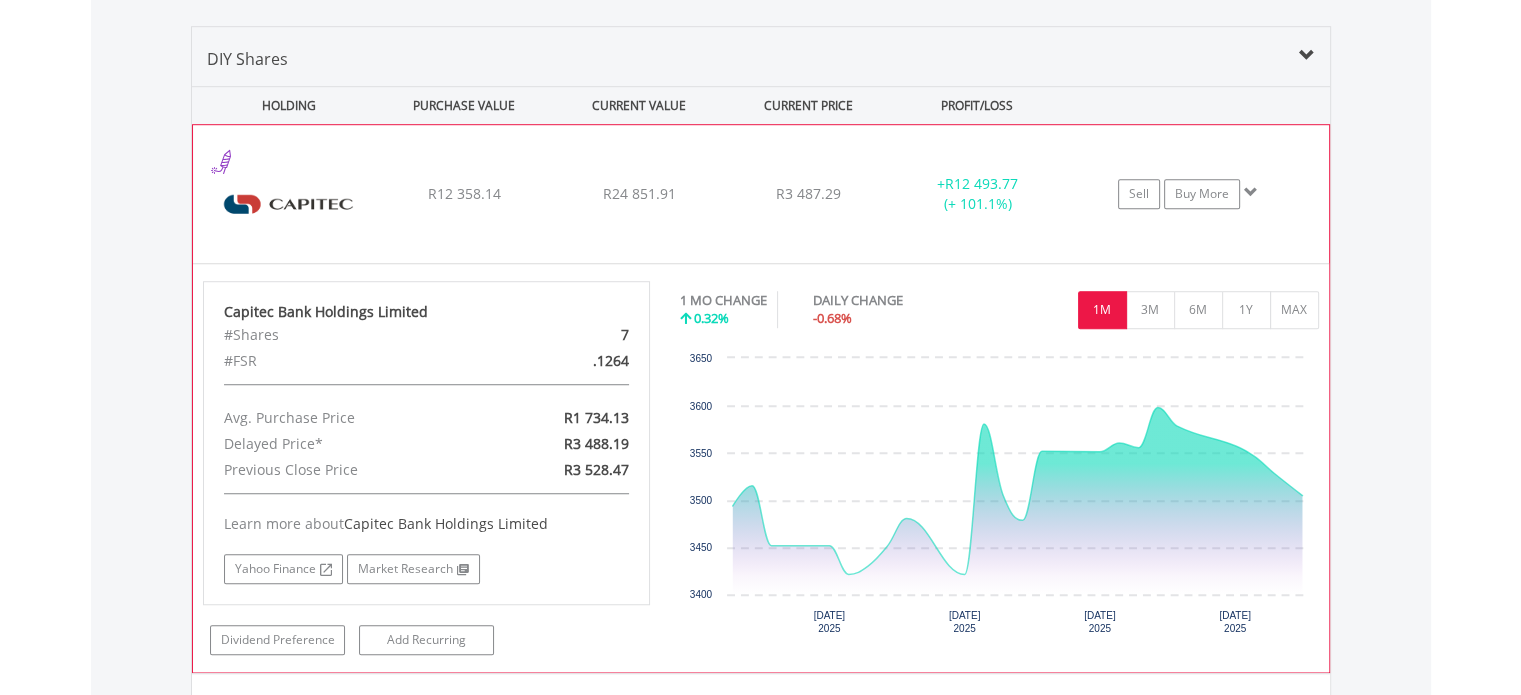 scroll, scrollTop: 1390, scrollLeft: 0, axis: vertical 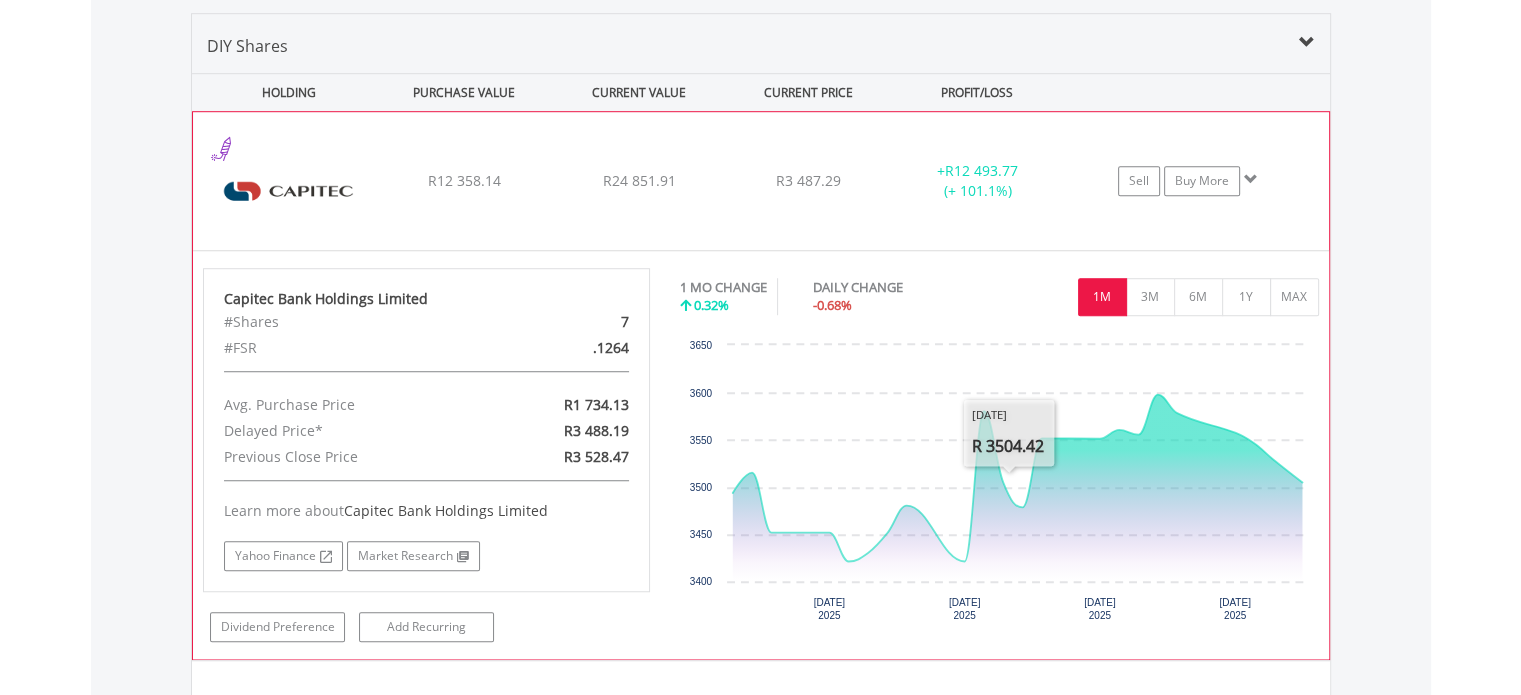 click on "﻿
Capitec Bank Holdings Limited
R12 358.14
R24 851.91
R3 487.29
+  R12 493.77 (+ 101.1%)
Sell
Buy More" at bounding box center (761, 181) 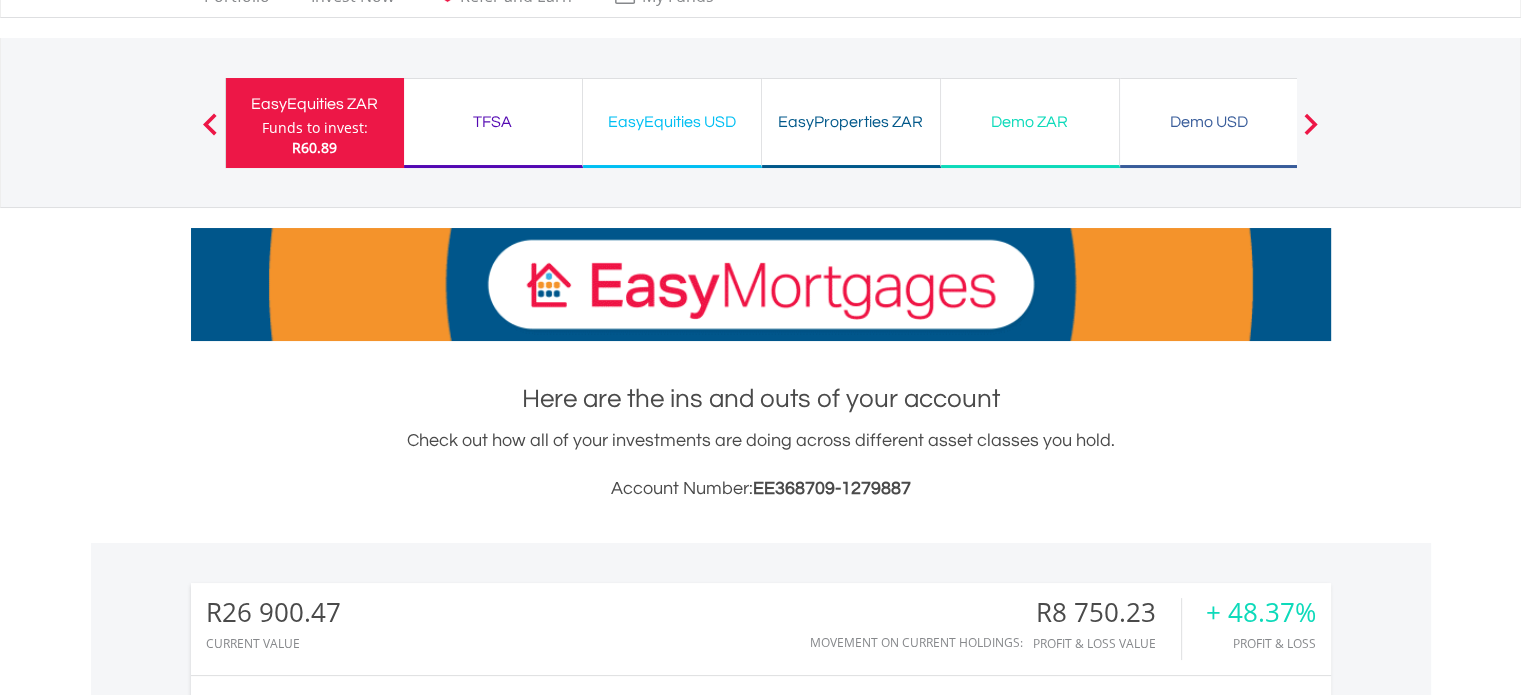 scroll, scrollTop: 0, scrollLeft: 0, axis: both 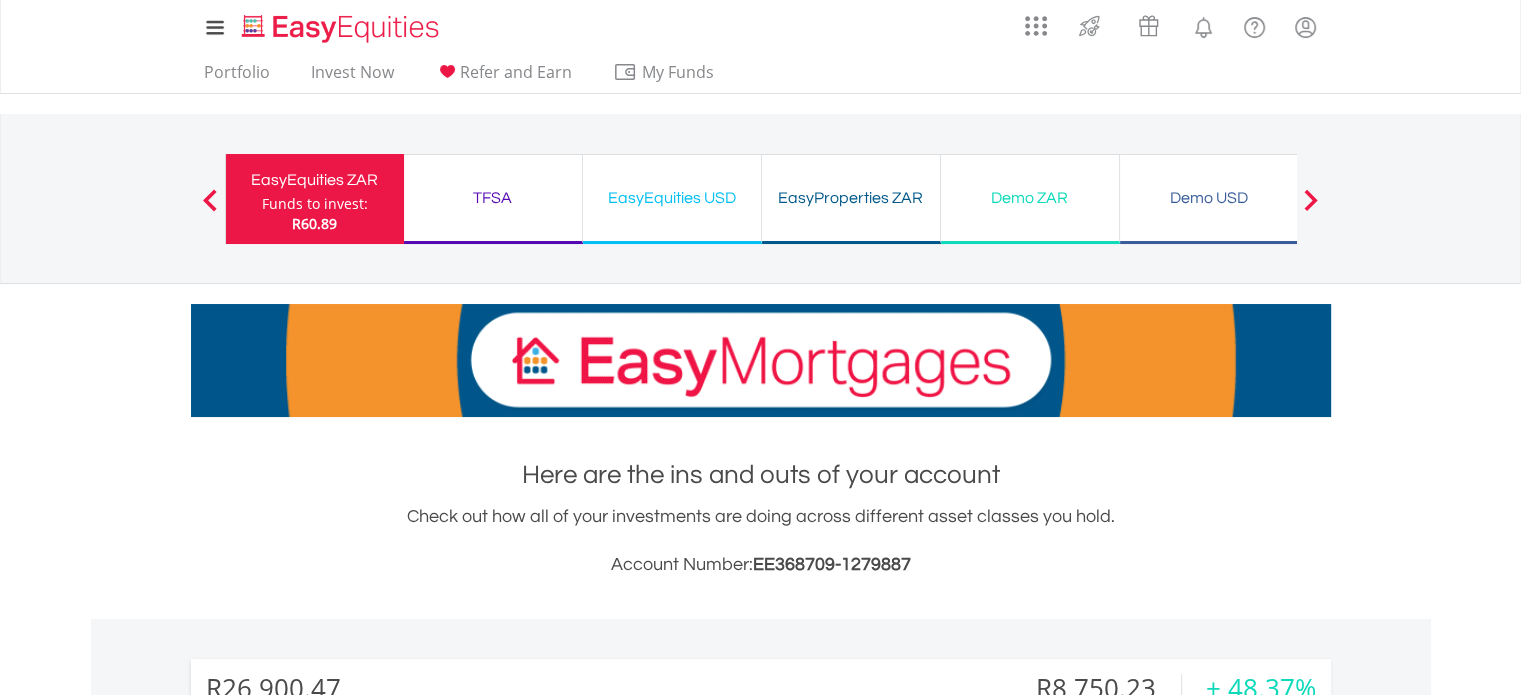 click on "EasyProperties ZAR
Funds to invest:
R60.89" at bounding box center (851, 199) 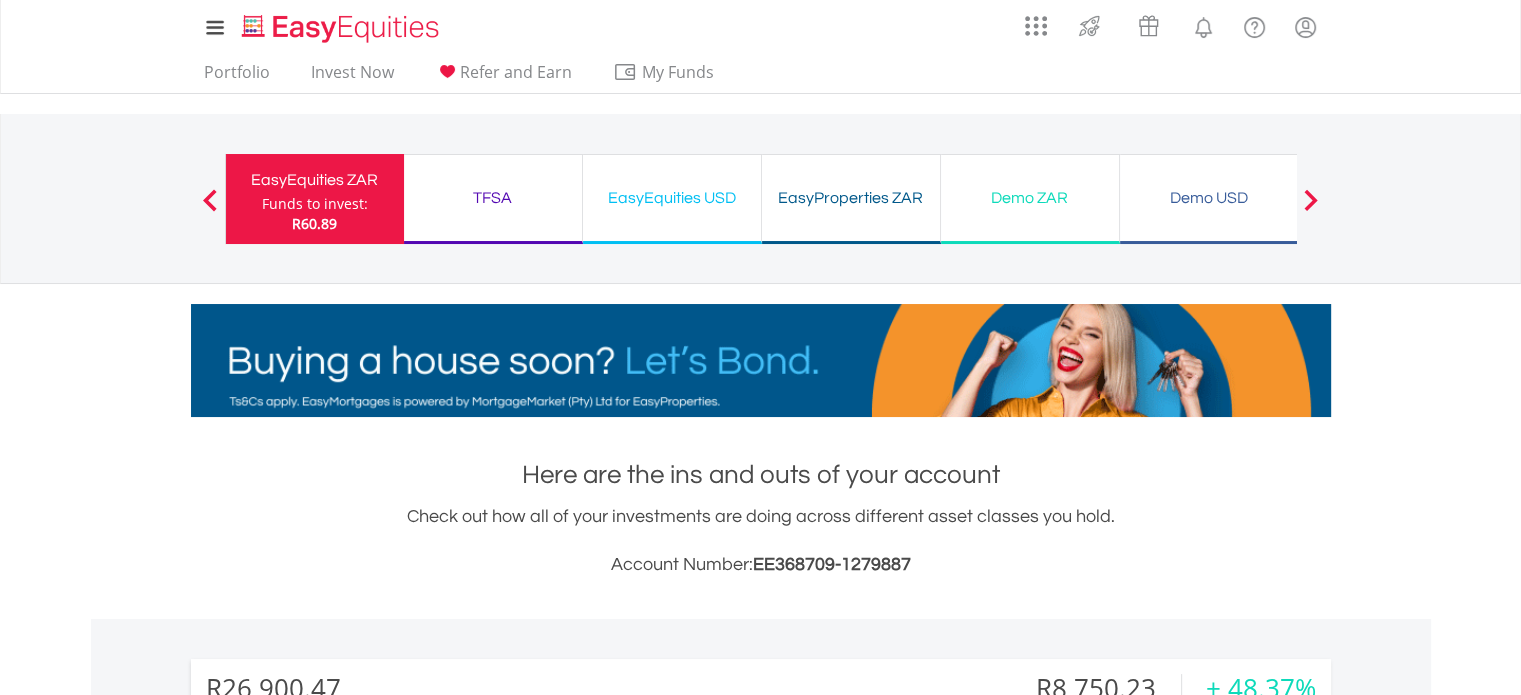 click on "EasyEquities USD" at bounding box center [672, 198] 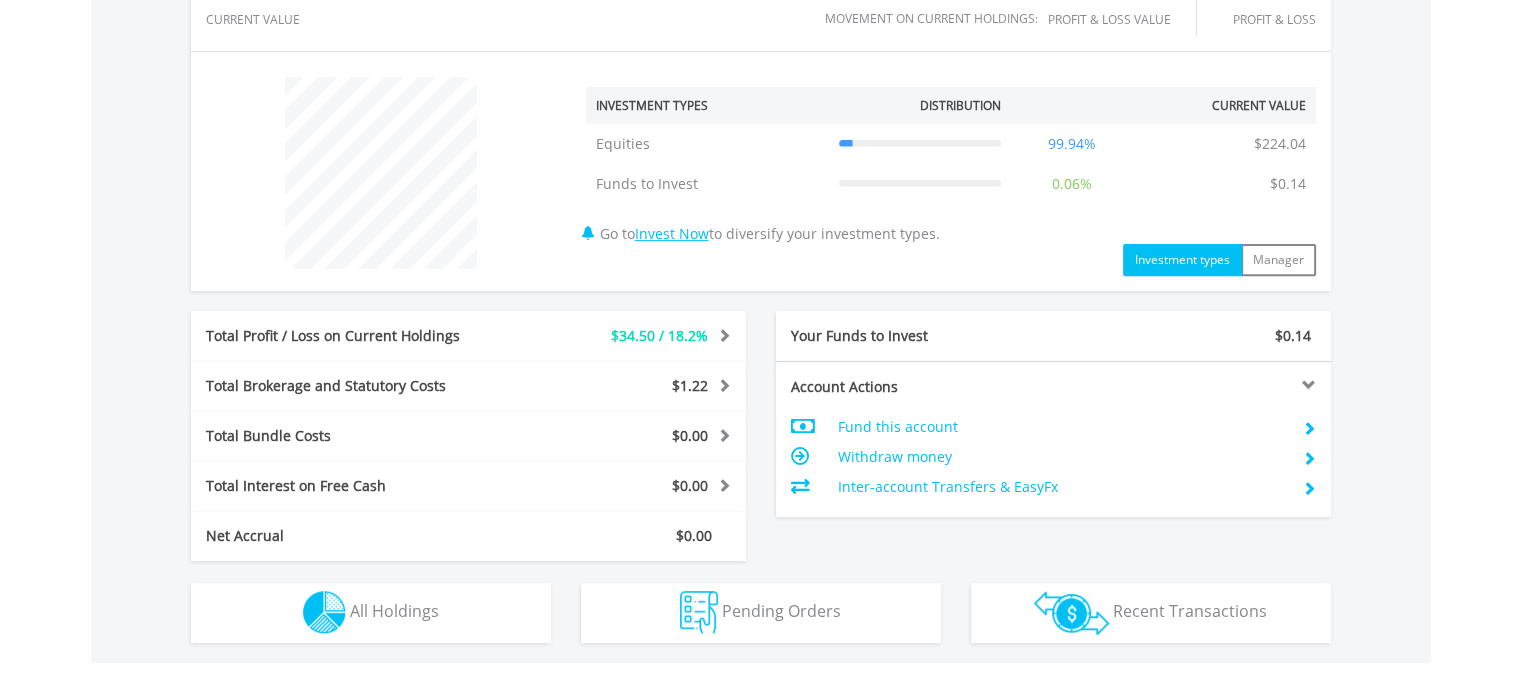 scroll, scrollTop: 994, scrollLeft: 0, axis: vertical 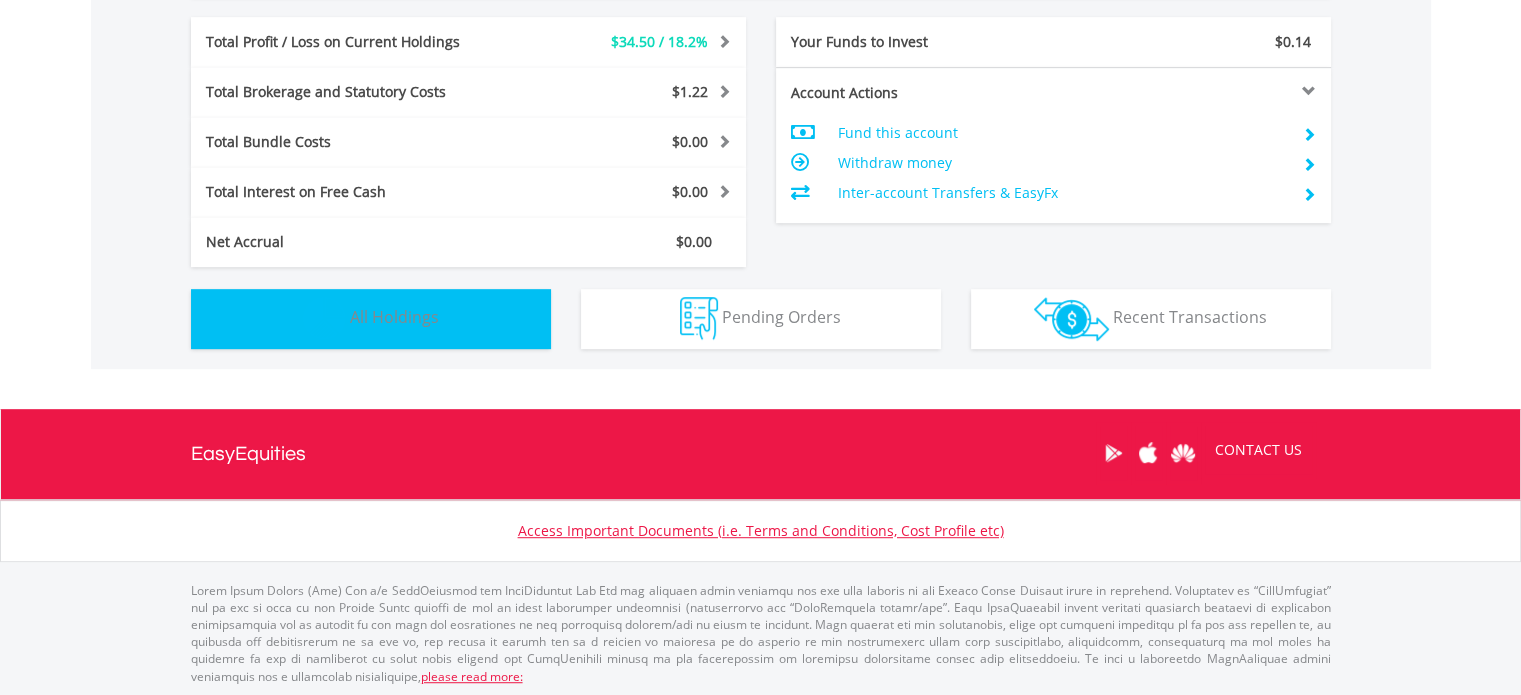 click on "Holdings
All Holdings" at bounding box center [371, 319] 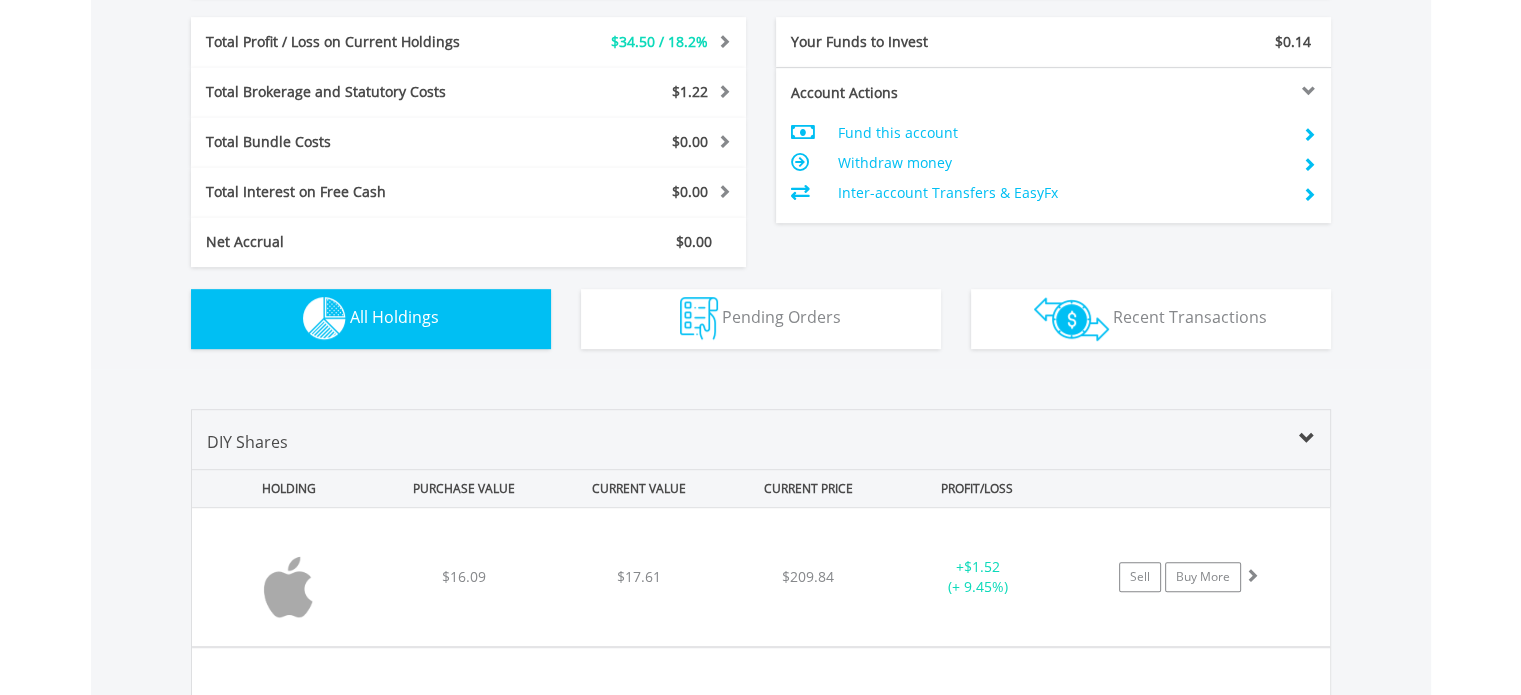 scroll, scrollTop: 1401, scrollLeft: 0, axis: vertical 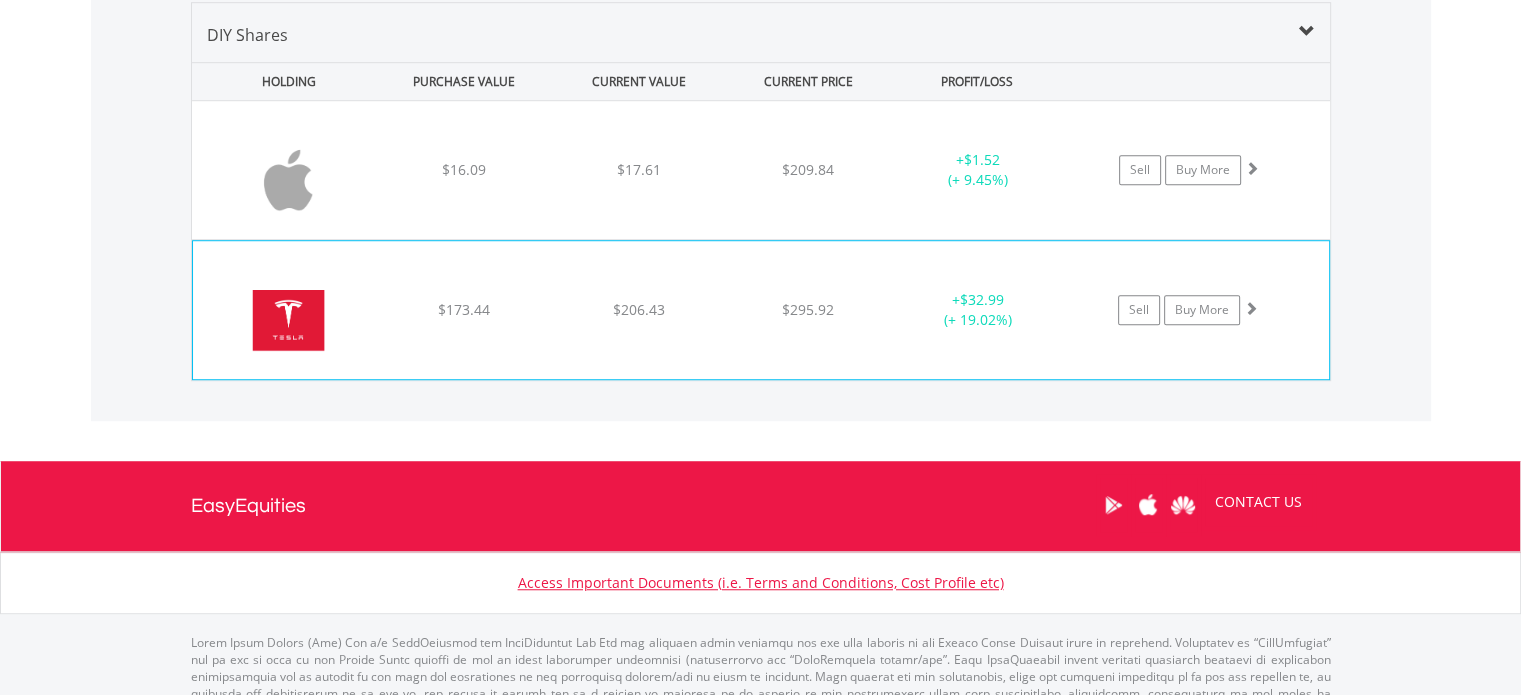 click on "﻿
Tesla Inc
$173.44
$206.43
$295.92
+  $32.99 (+ 19.02%)
Sell
Buy More" at bounding box center [761, 170] 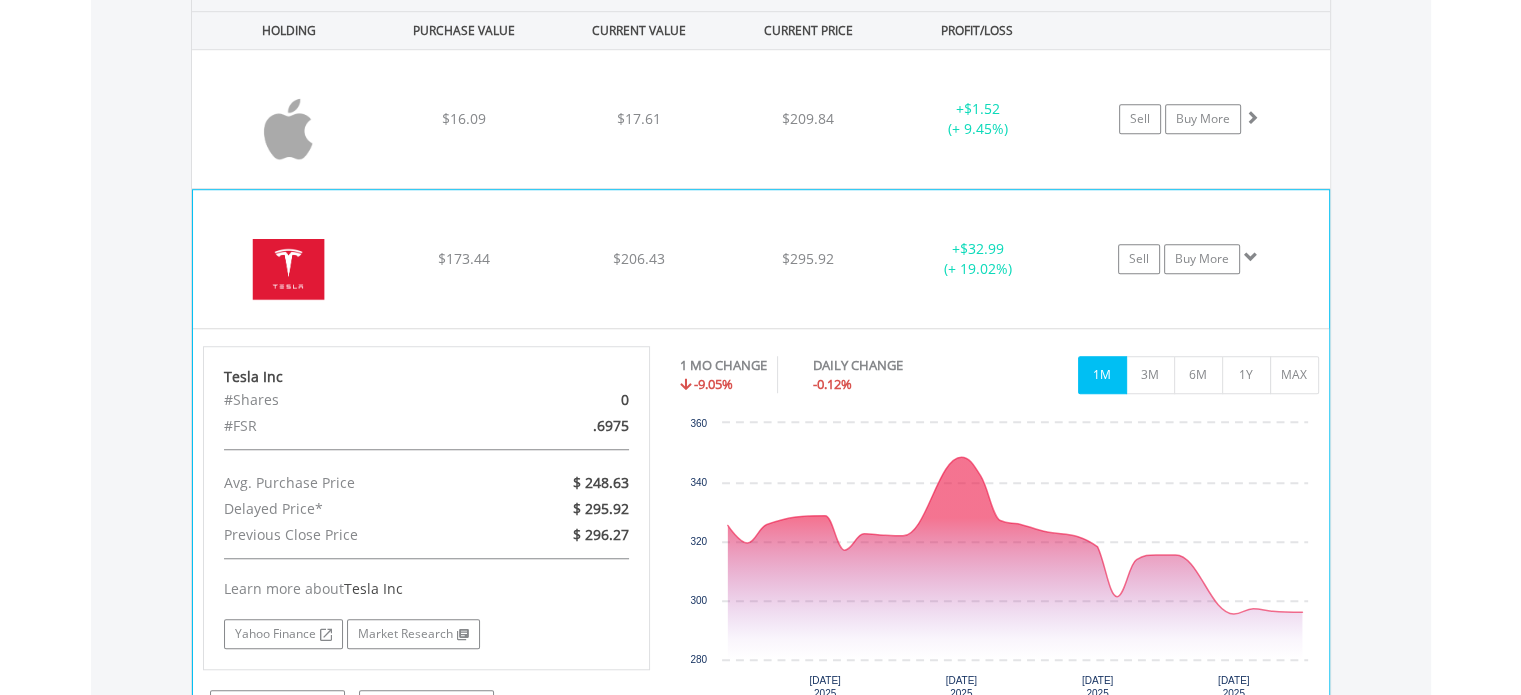 scroll, scrollTop: 1501, scrollLeft: 0, axis: vertical 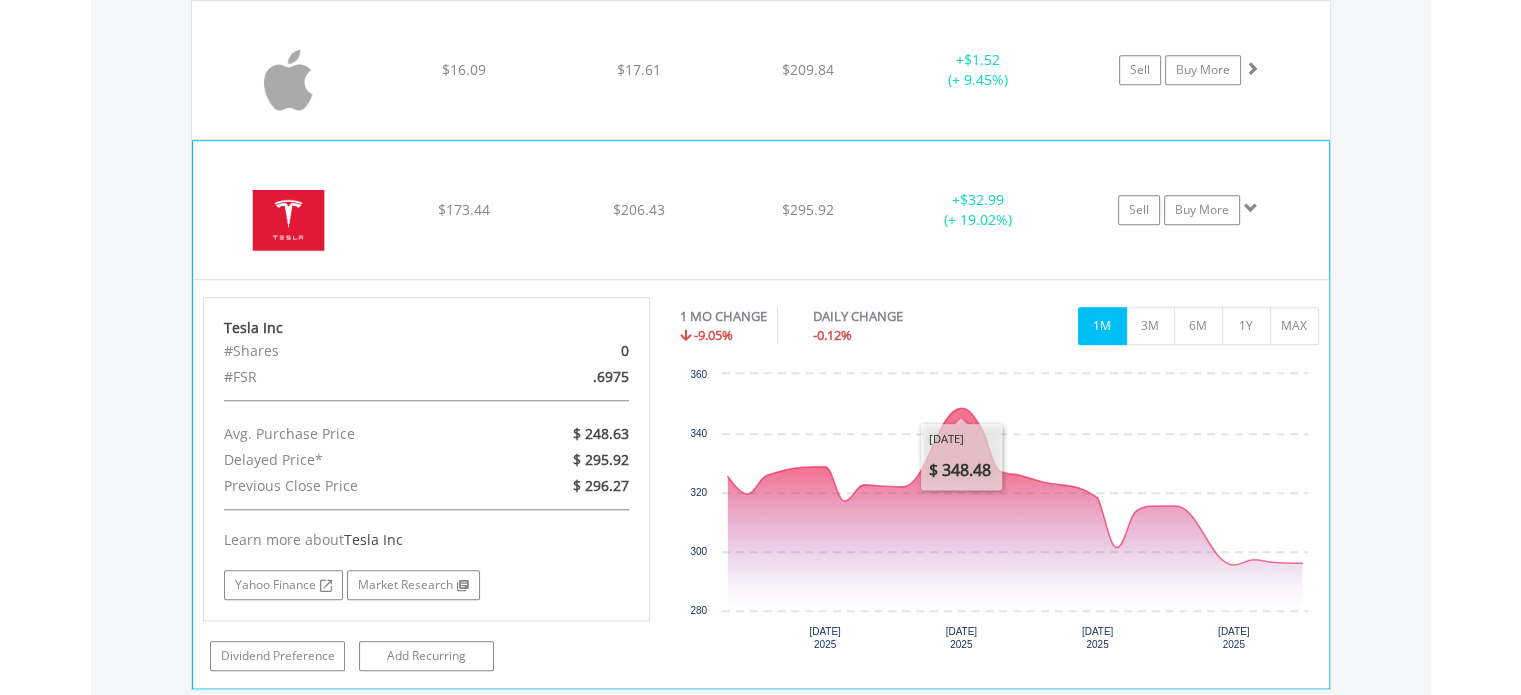 click on "﻿
Tesla Inc
$173.44
$206.43
$295.92
+  $32.99 (+ 19.02%)
Sell
Buy More" at bounding box center [761, 70] 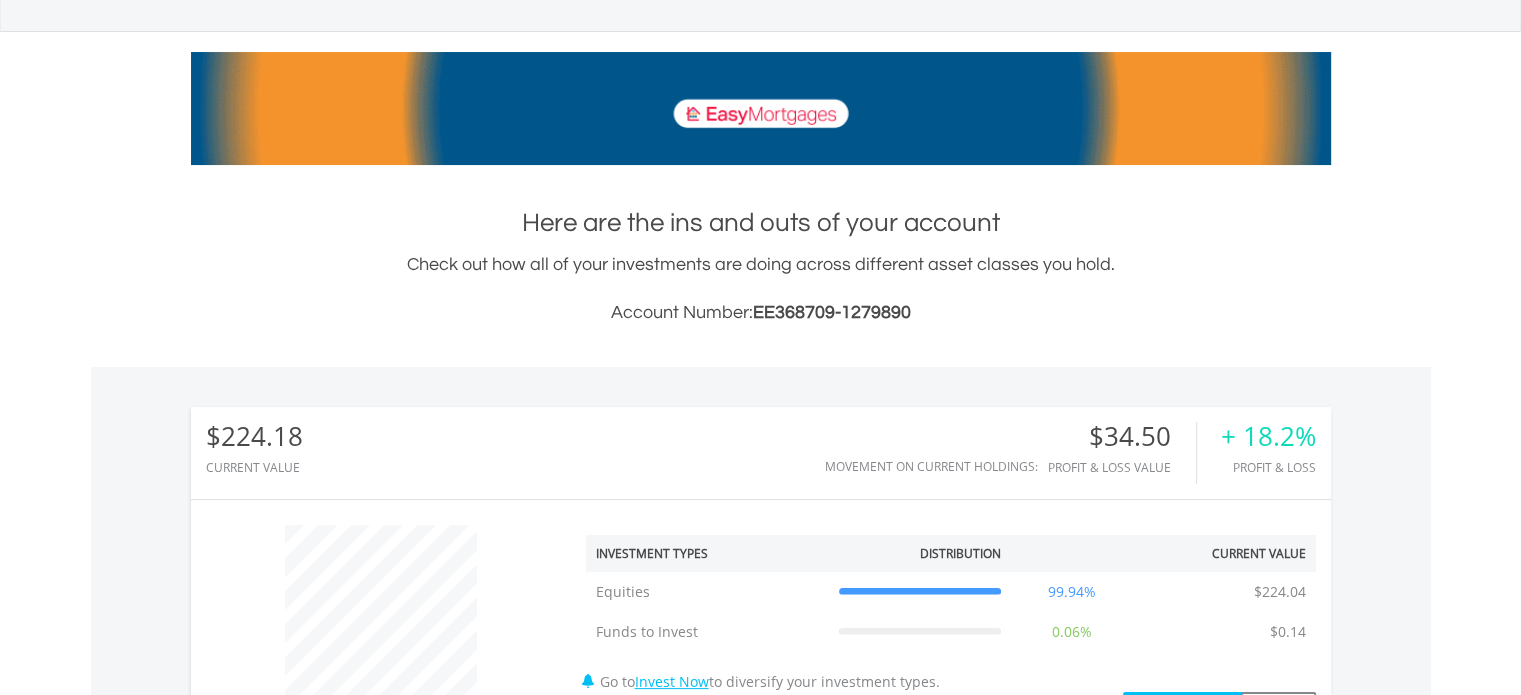 scroll, scrollTop: 0, scrollLeft: 0, axis: both 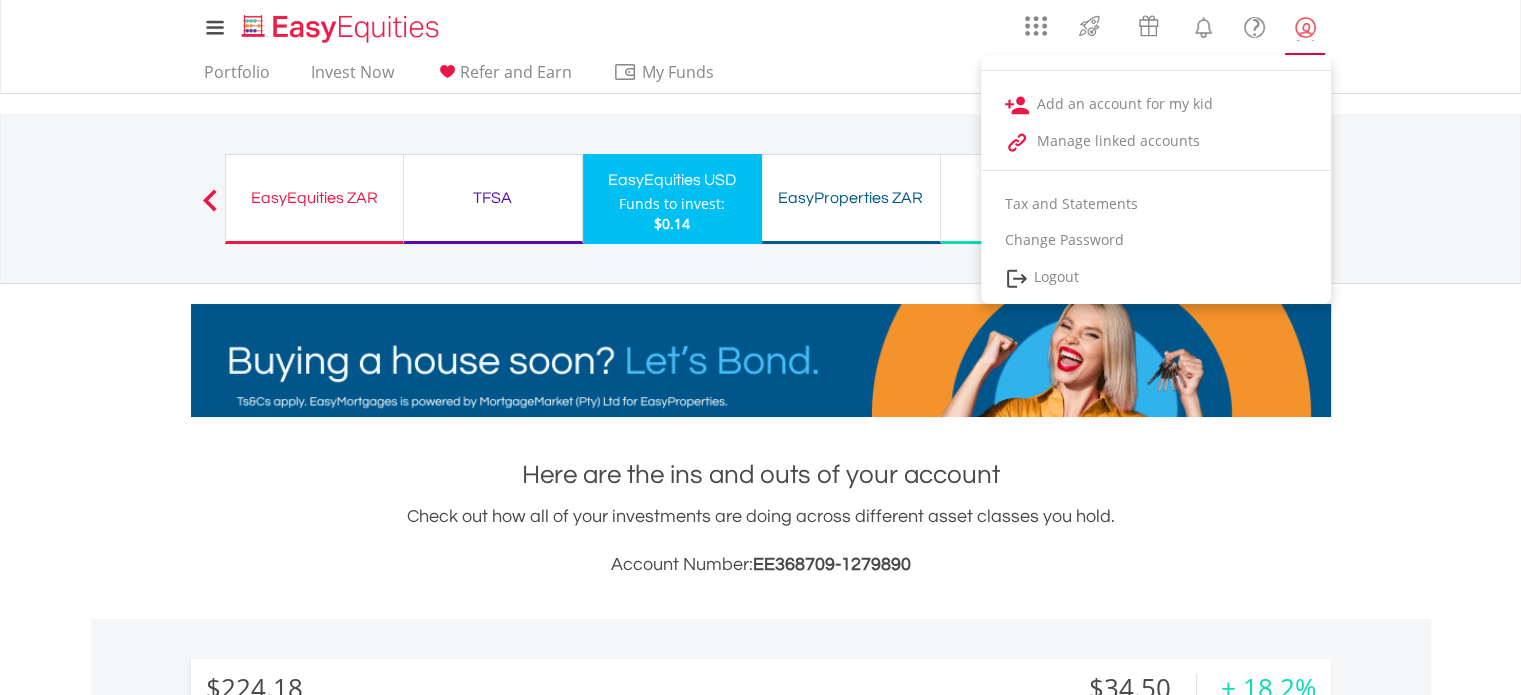 click at bounding box center (1305, 27) 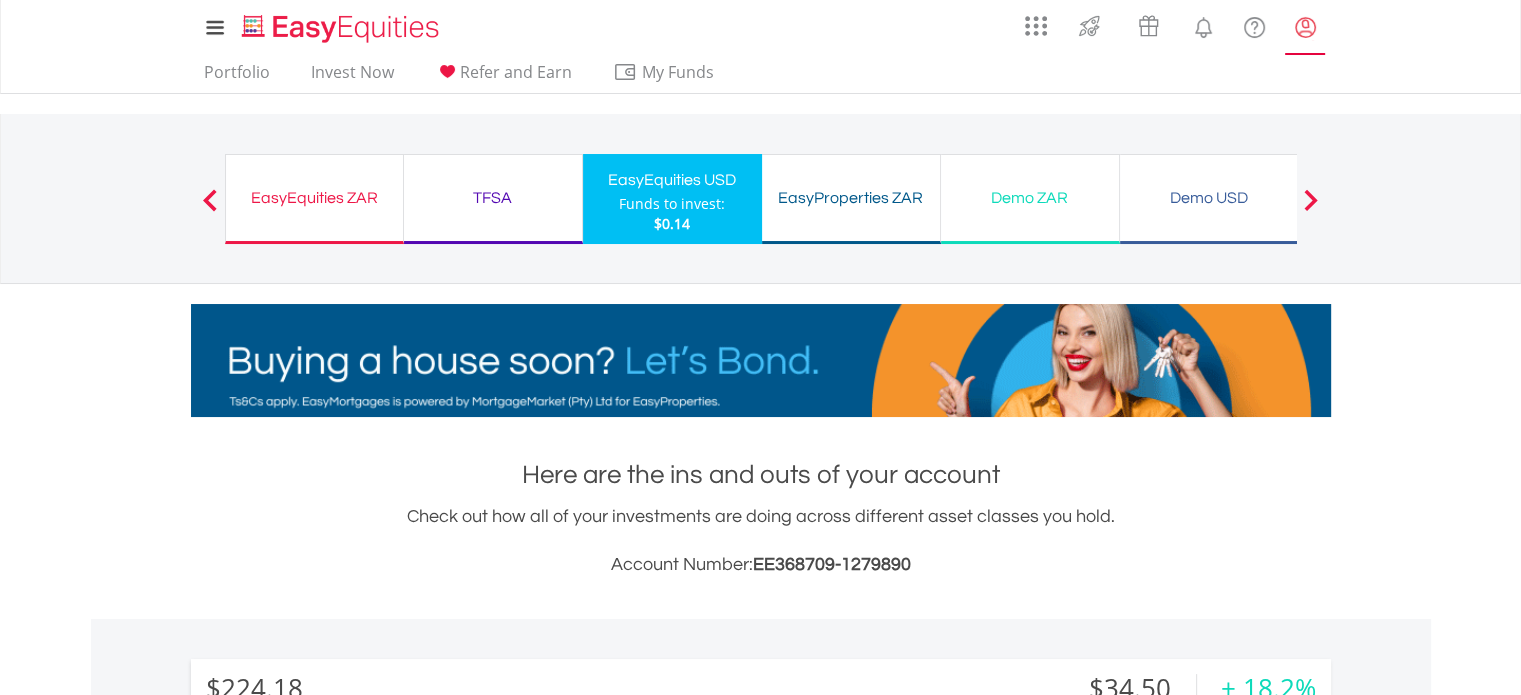 click at bounding box center [1305, 27] 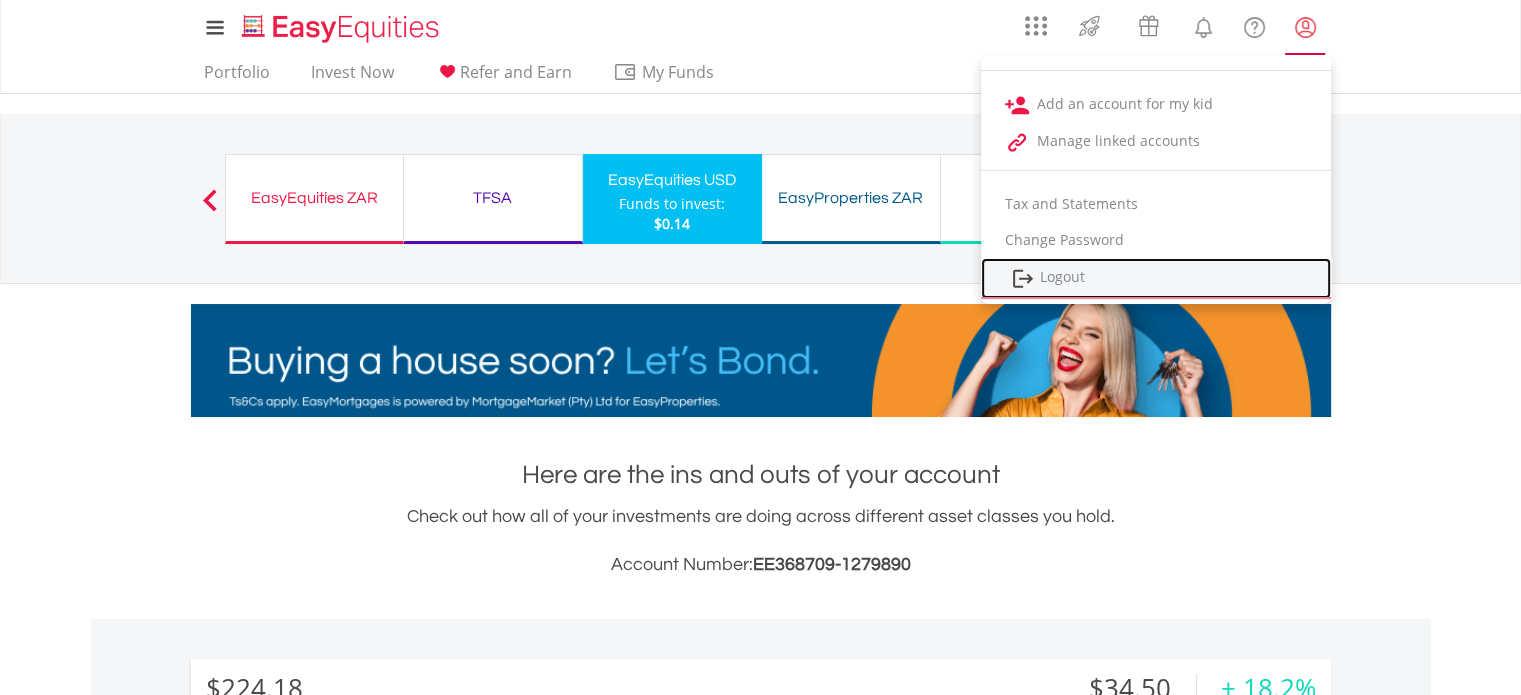 click on "Logout" at bounding box center [1156, 278] 